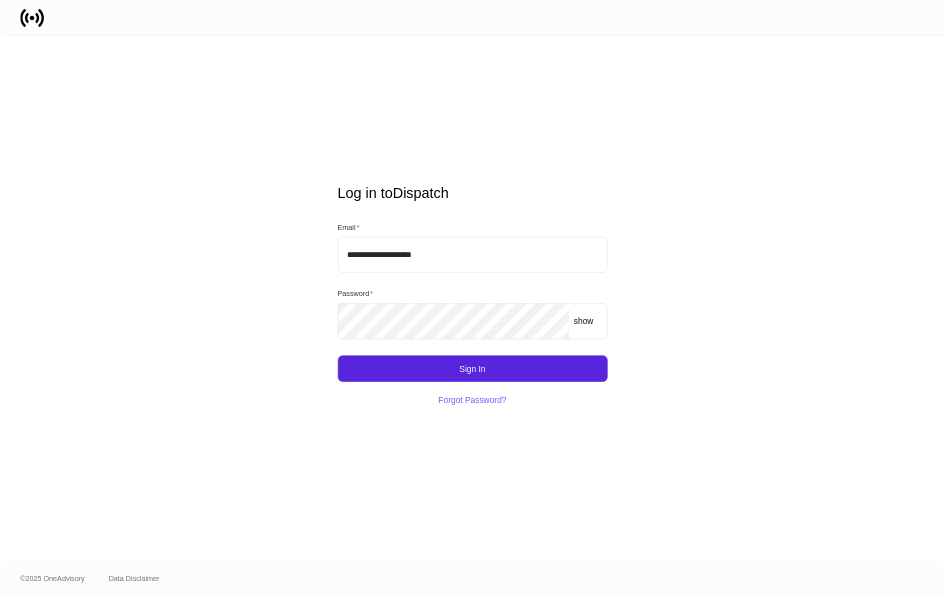 scroll, scrollTop: 0, scrollLeft: 0, axis: both 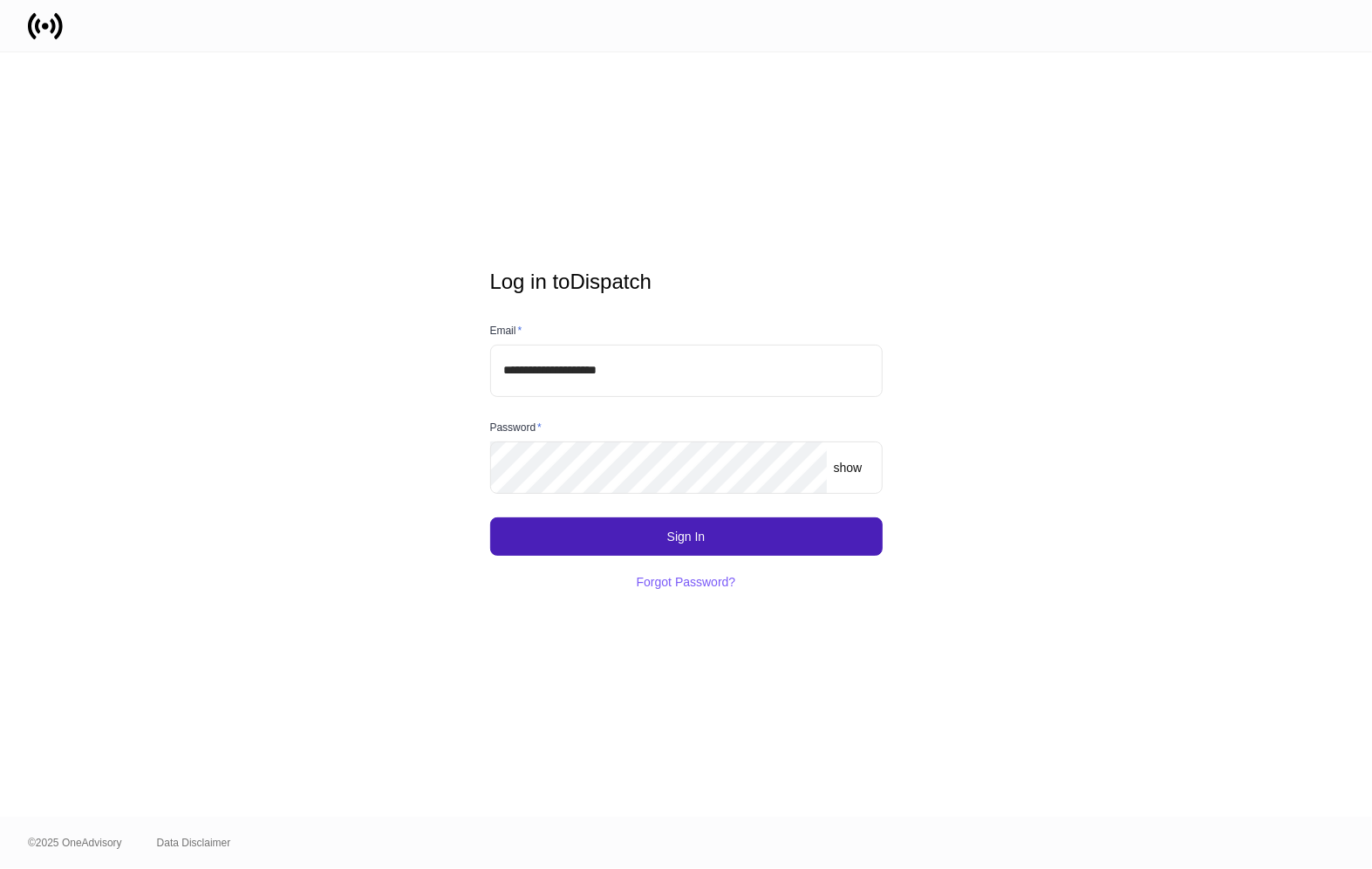 click on "Sign In" at bounding box center (686, 537) 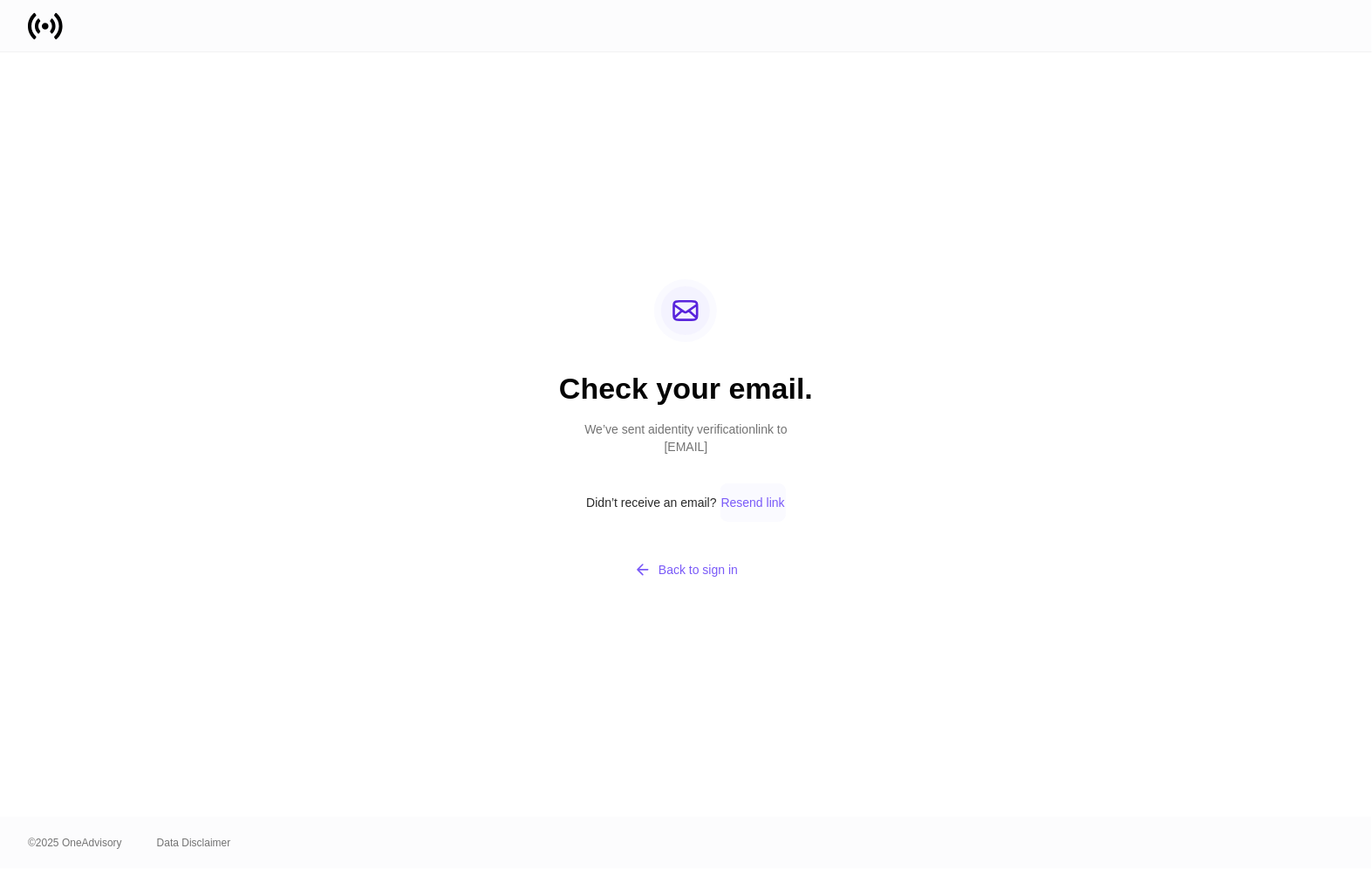 click on "Resend link" at bounding box center [753, 503] 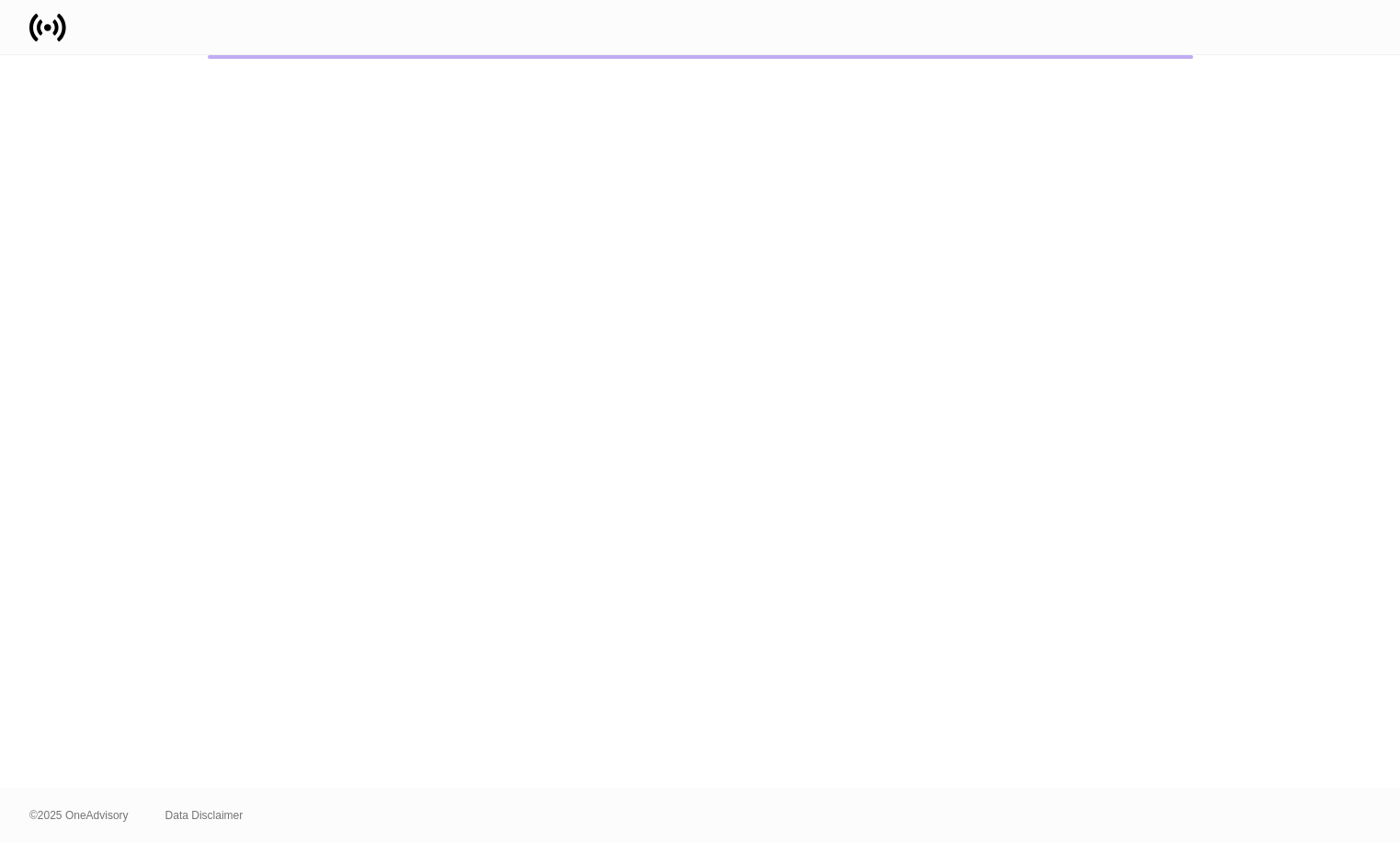 scroll, scrollTop: 0, scrollLeft: 0, axis: both 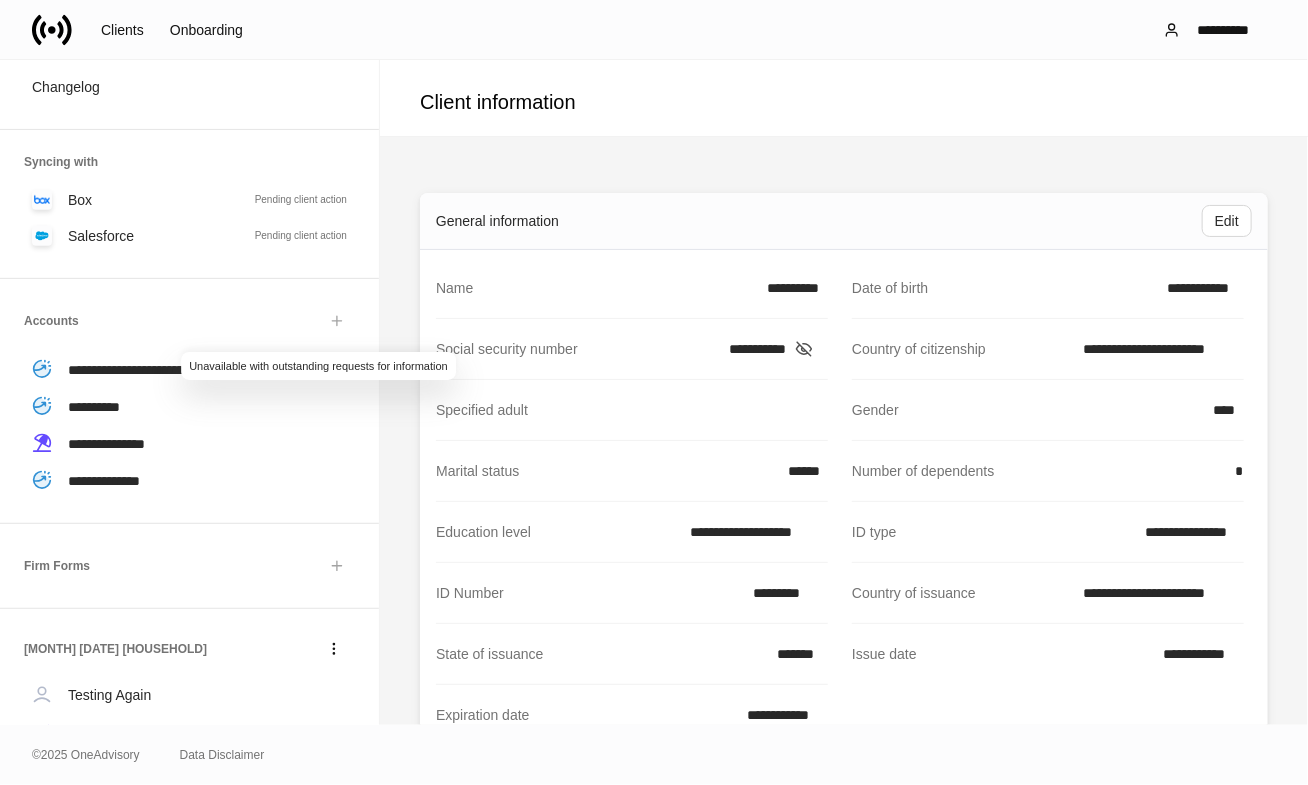 click at bounding box center (337, 321) 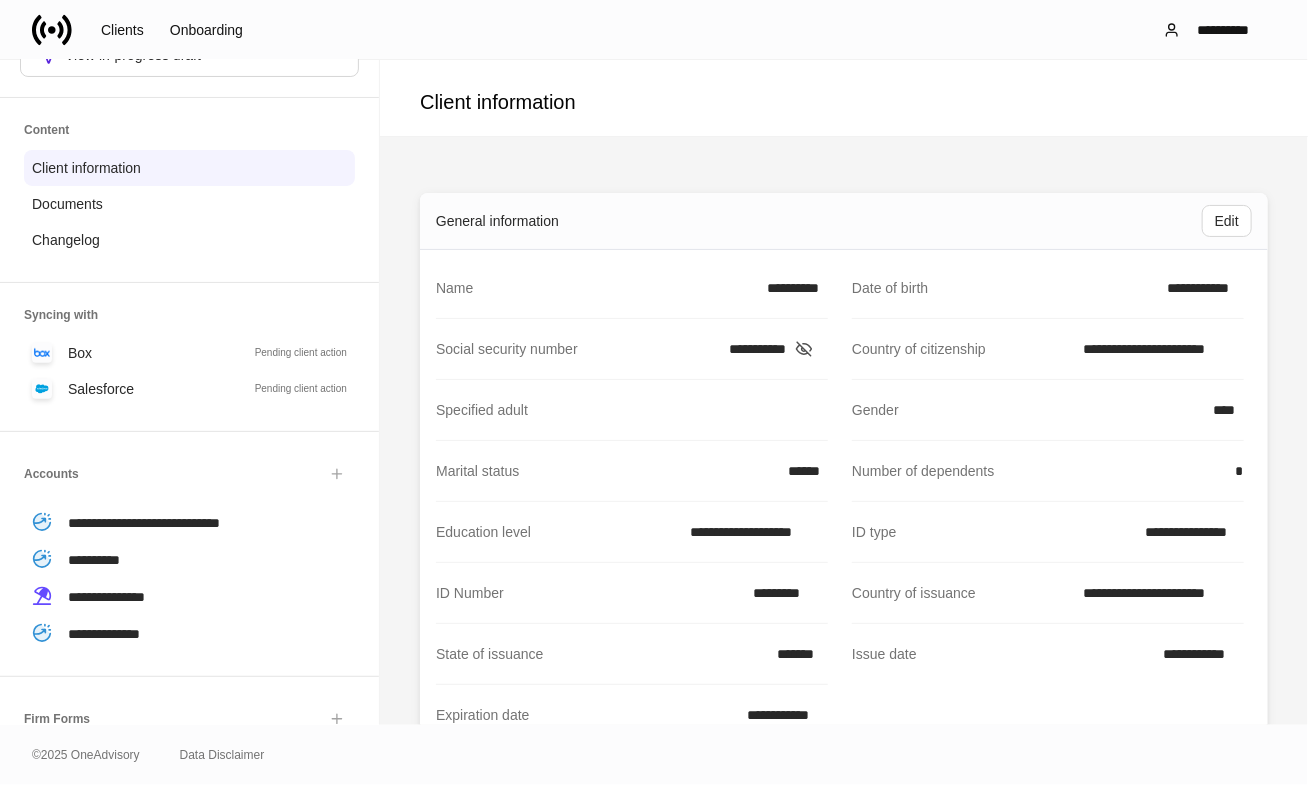 scroll, scrollTop: 0, scrollLeft: 0, axis: both 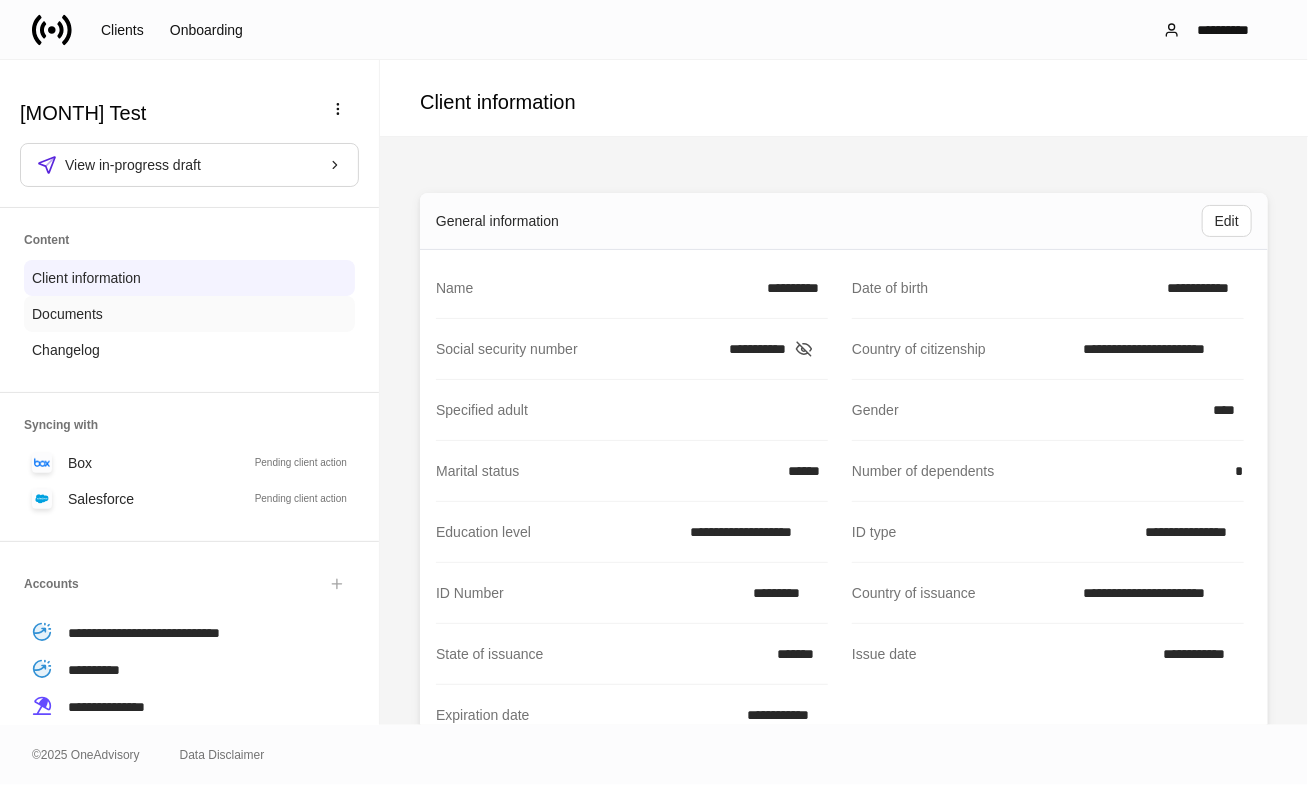 click on "Documents" at bounding box center (67, 314) 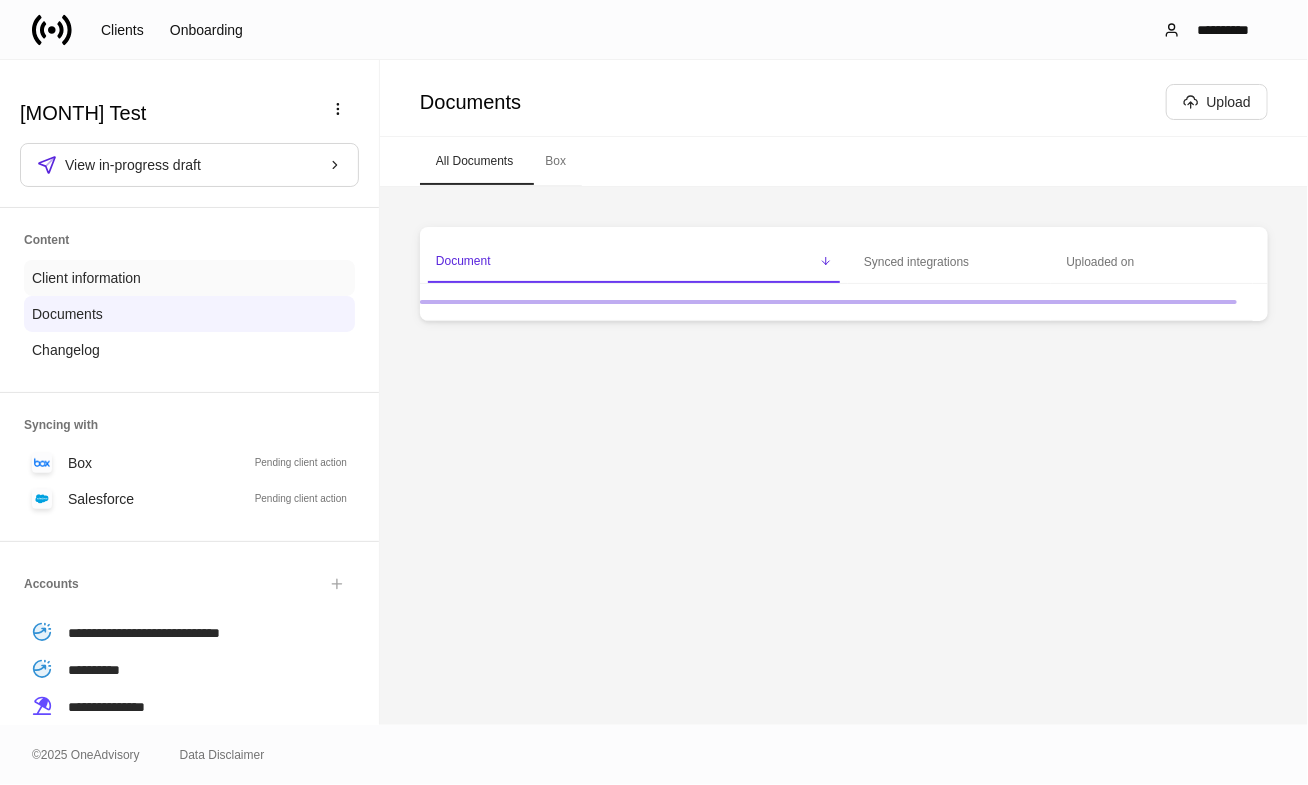 click on "Client information" at bounding box center (86, 278) 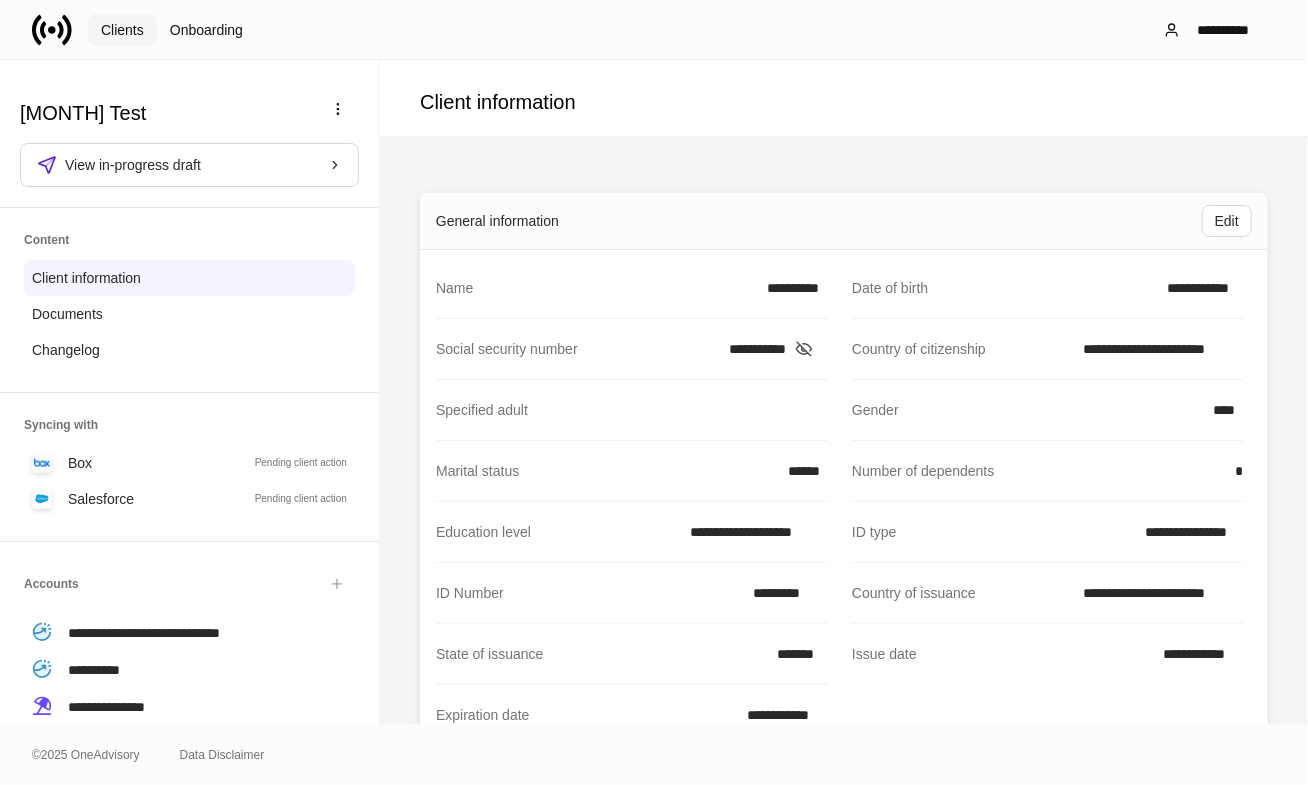 click on "Clients" at bounding box center [122, 30] 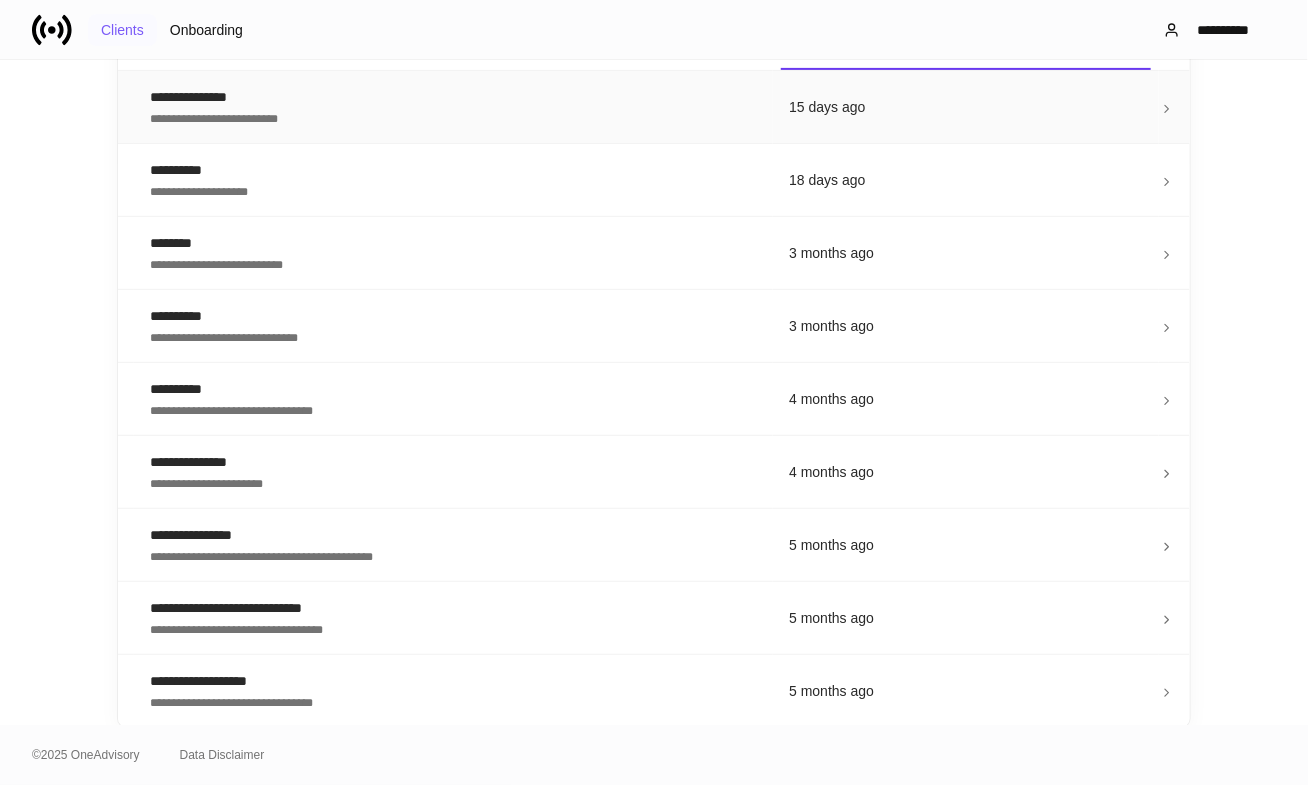 scroll, scrollTop: 0, scrollLeft: 0, axis: both 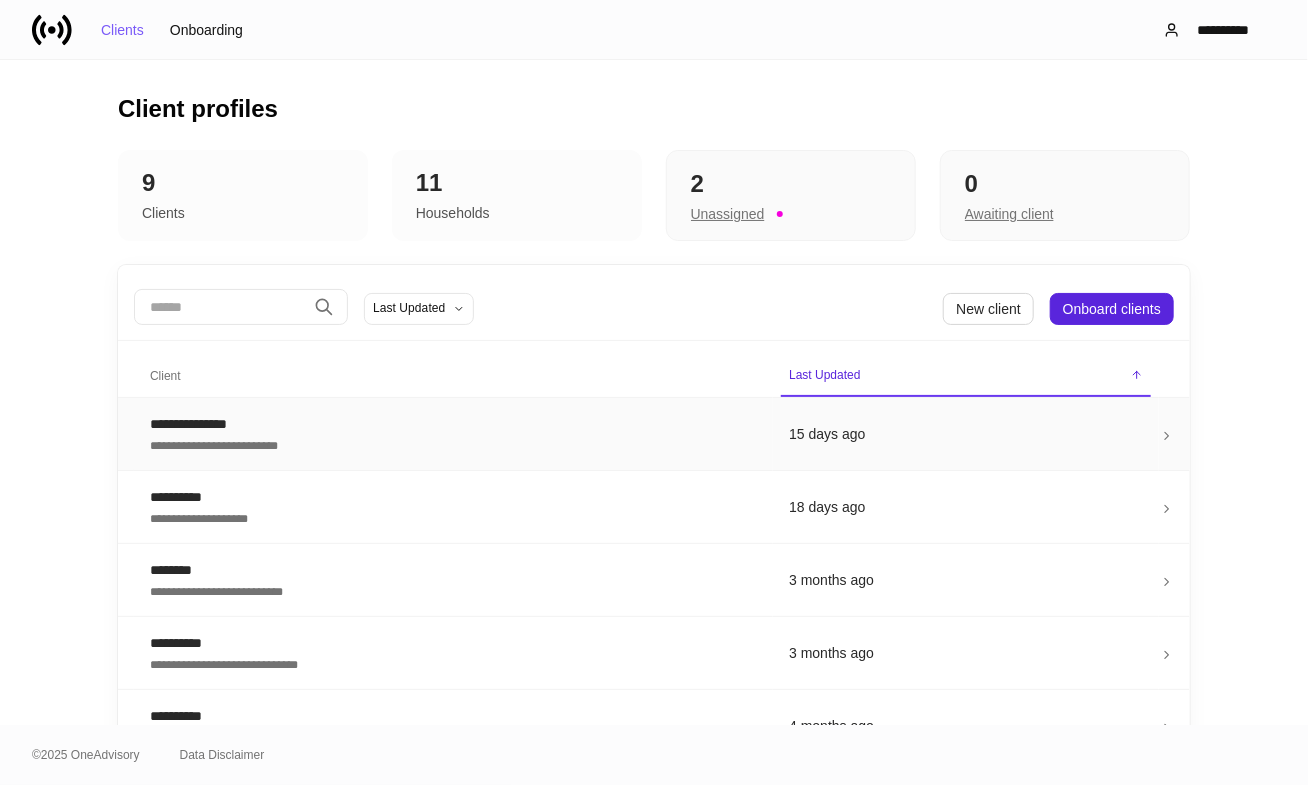 click on "**********" at bounding box center (453, 444) 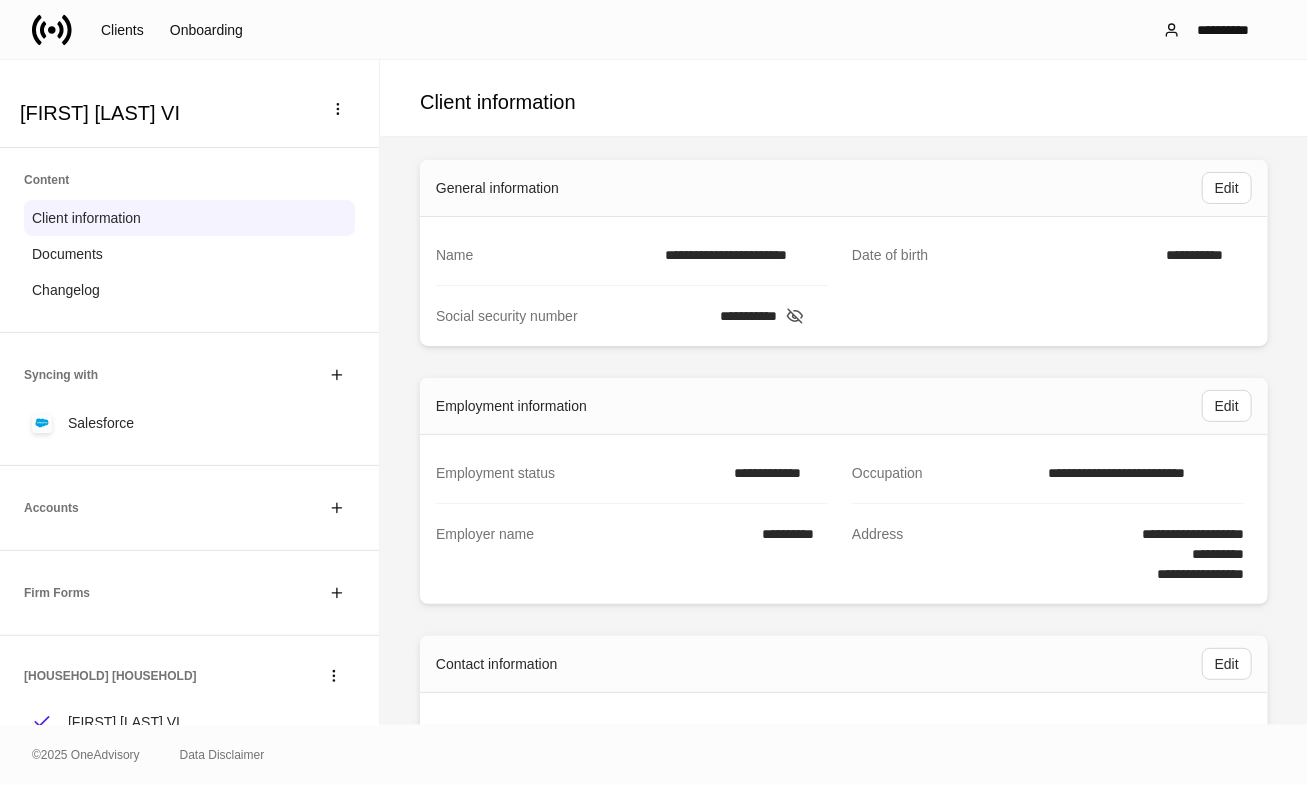 scroll, scrollTop: 0, scrollLeft: 0, axis: both 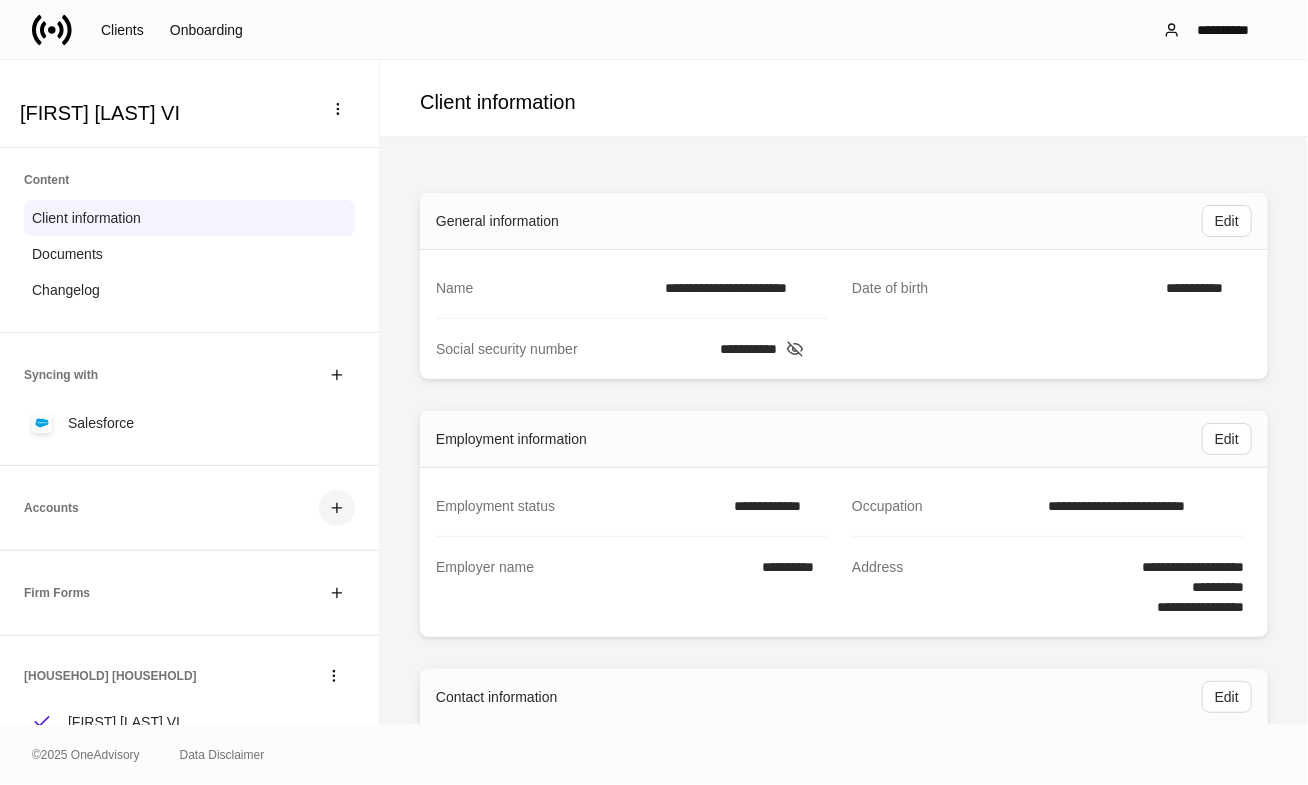 click at bounding box center [337, 508] 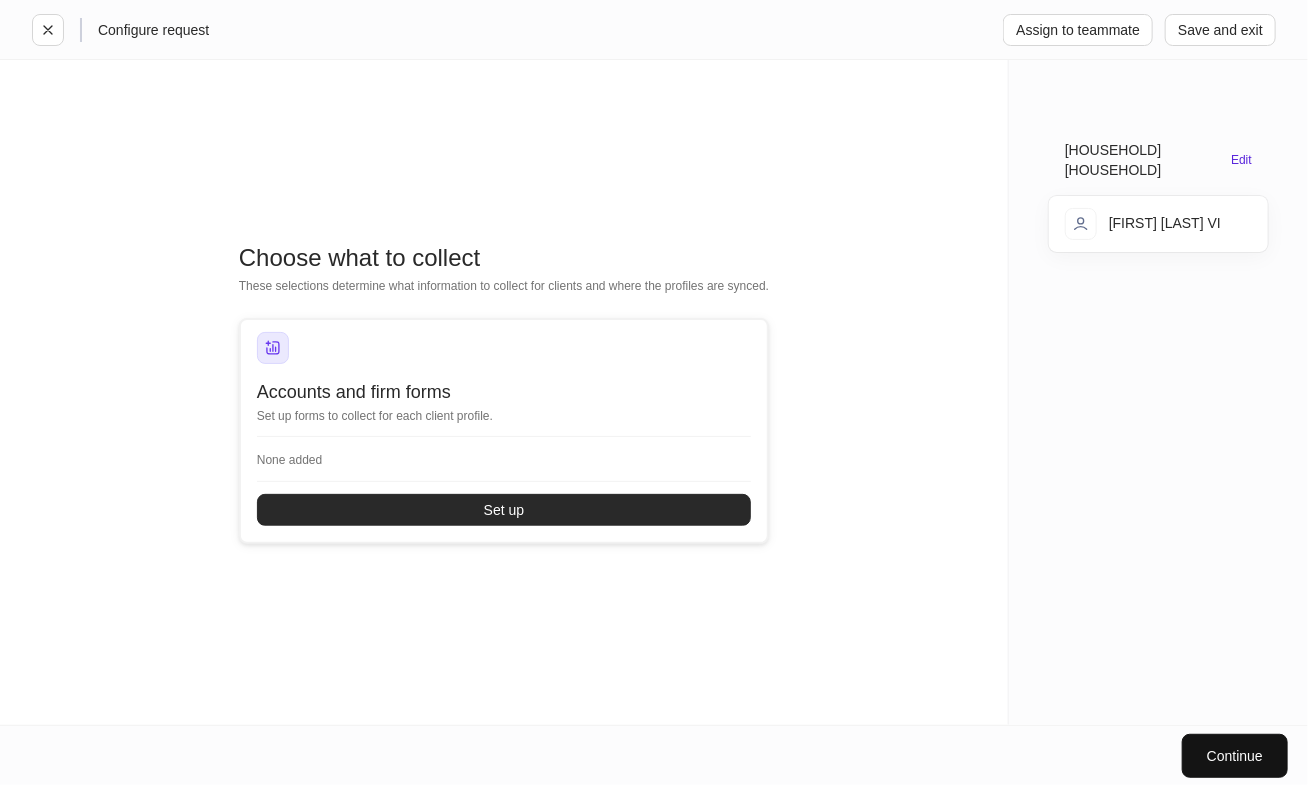 click on "Set up" at bounding box center [504, 510] 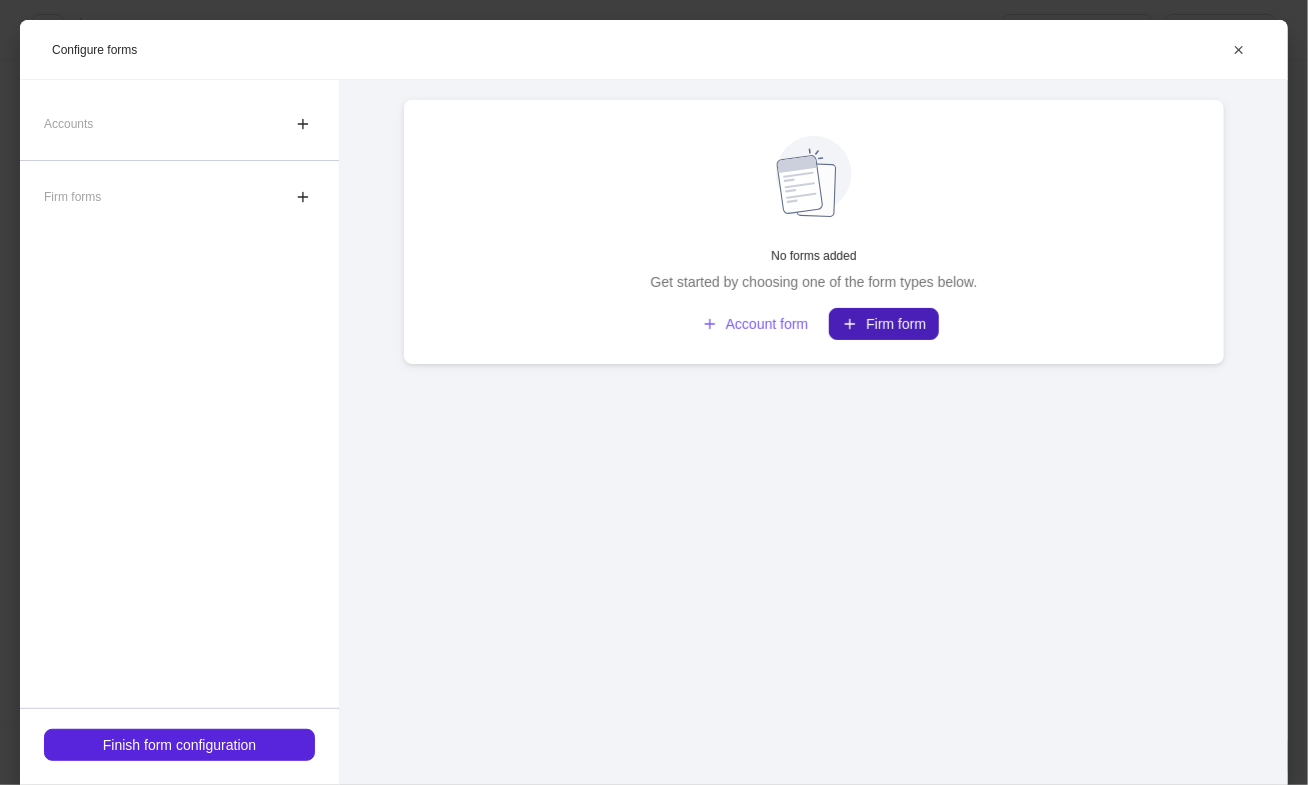 click on "Firm form" at bounding box center (884, 324) 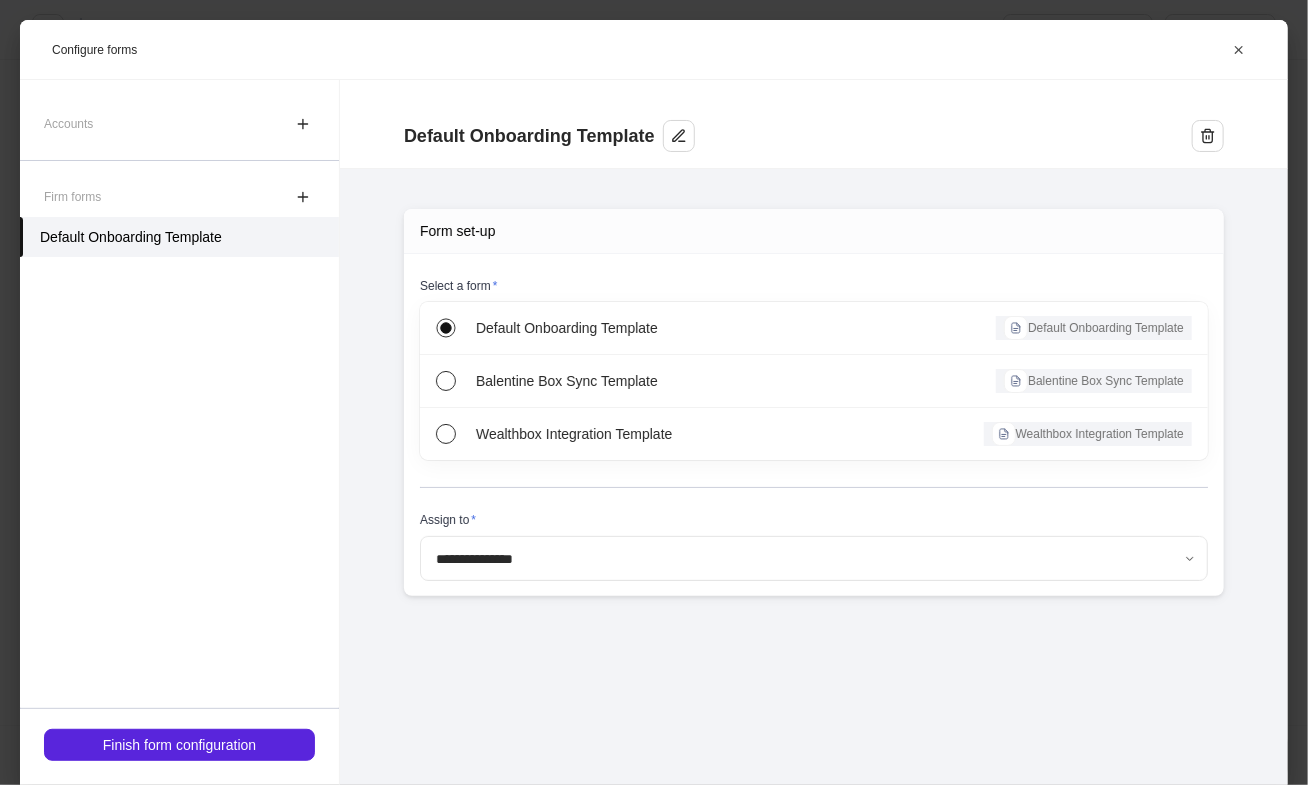 click on "Default Onboarding Template" at bounding box center (814, 124) 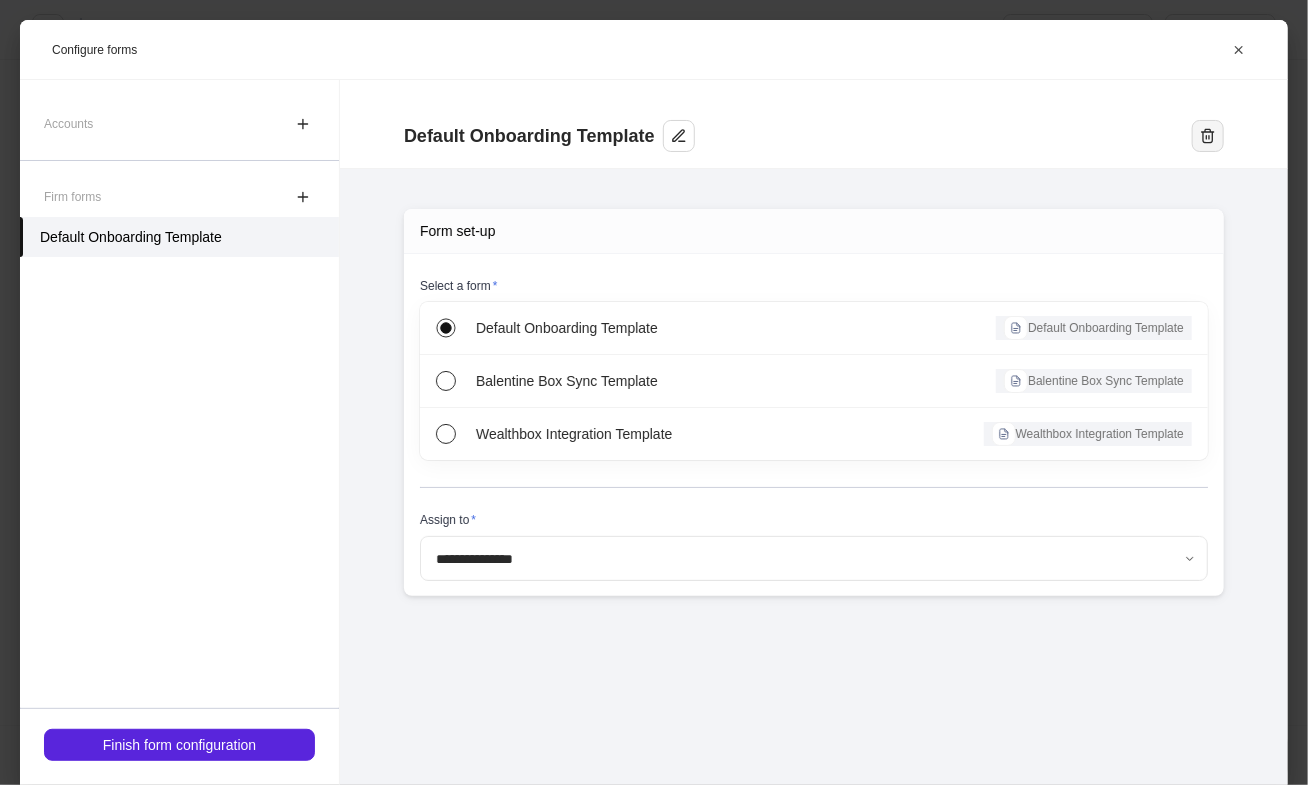 click at bounding box center [1208, 136] 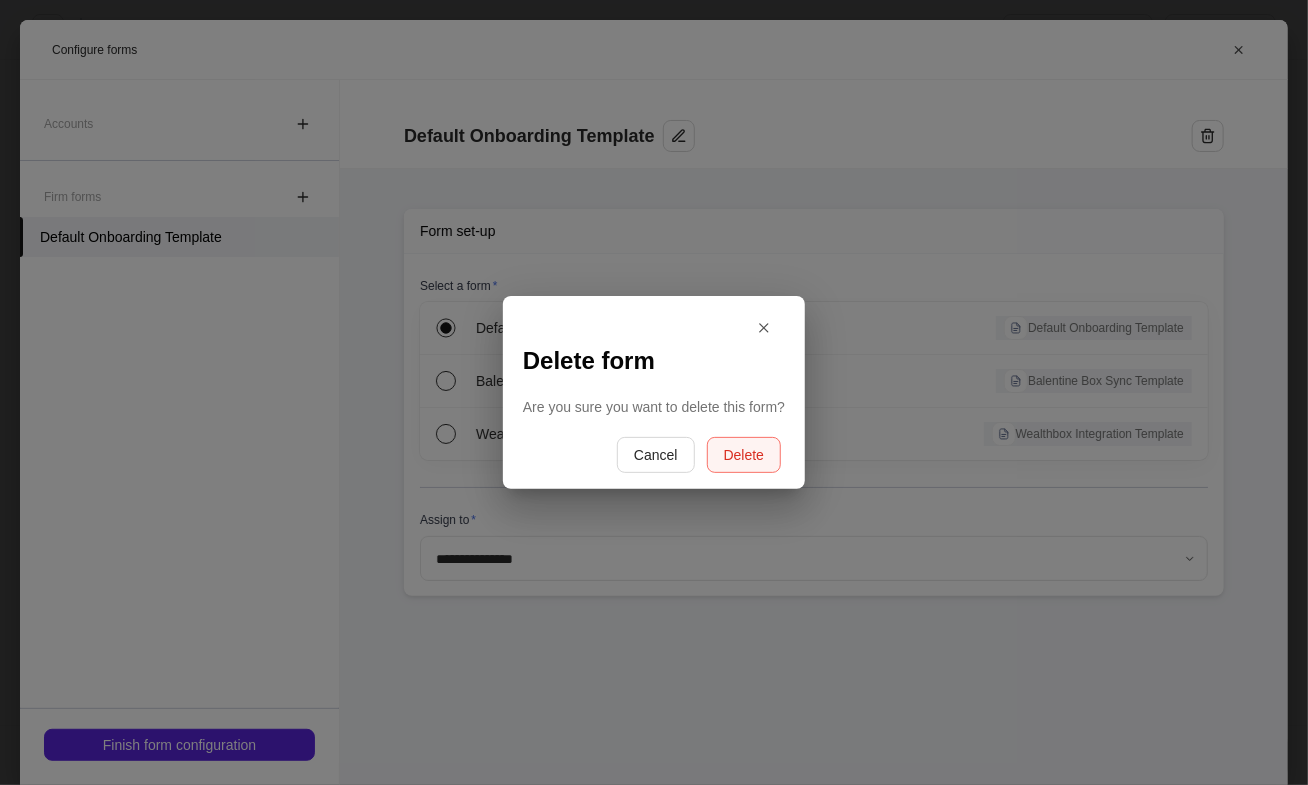 click on "Delete" at bounding box center (744, 455) 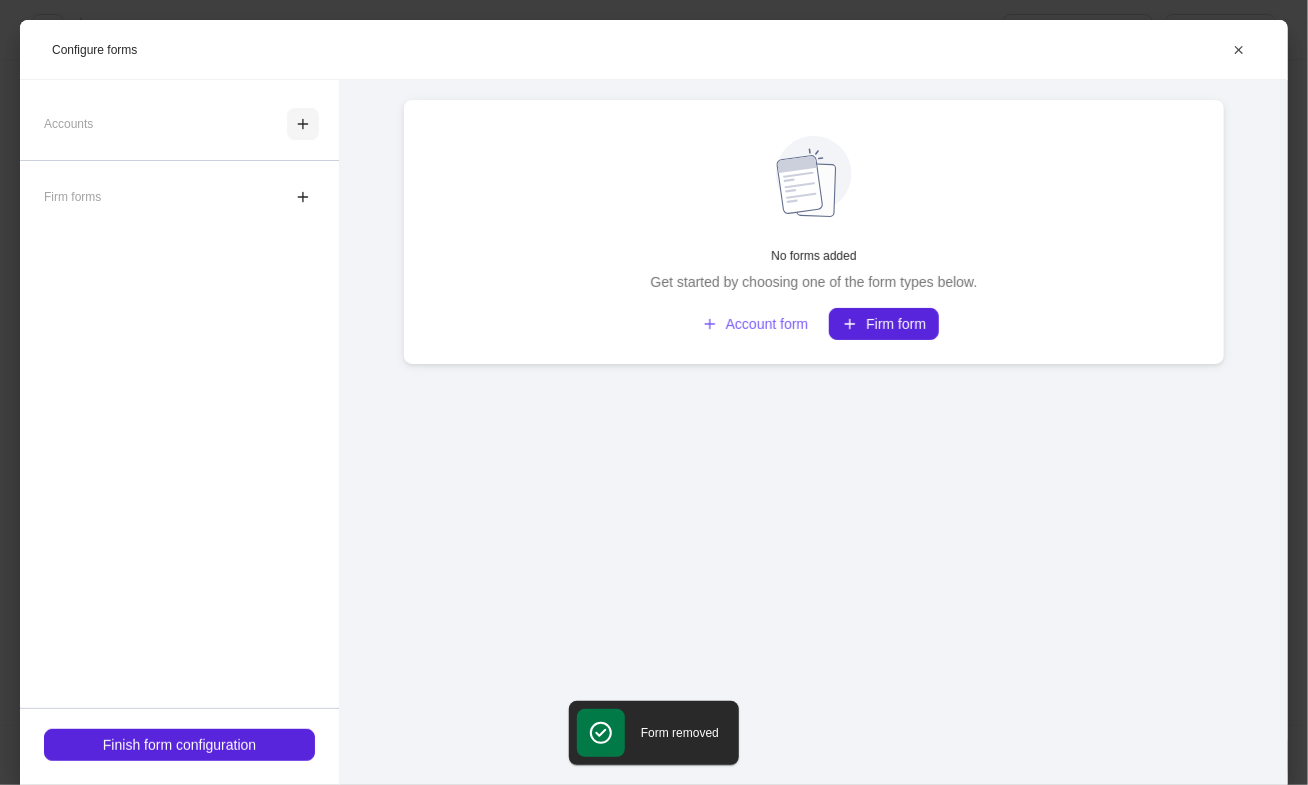 click at bounding box center (303, 124) 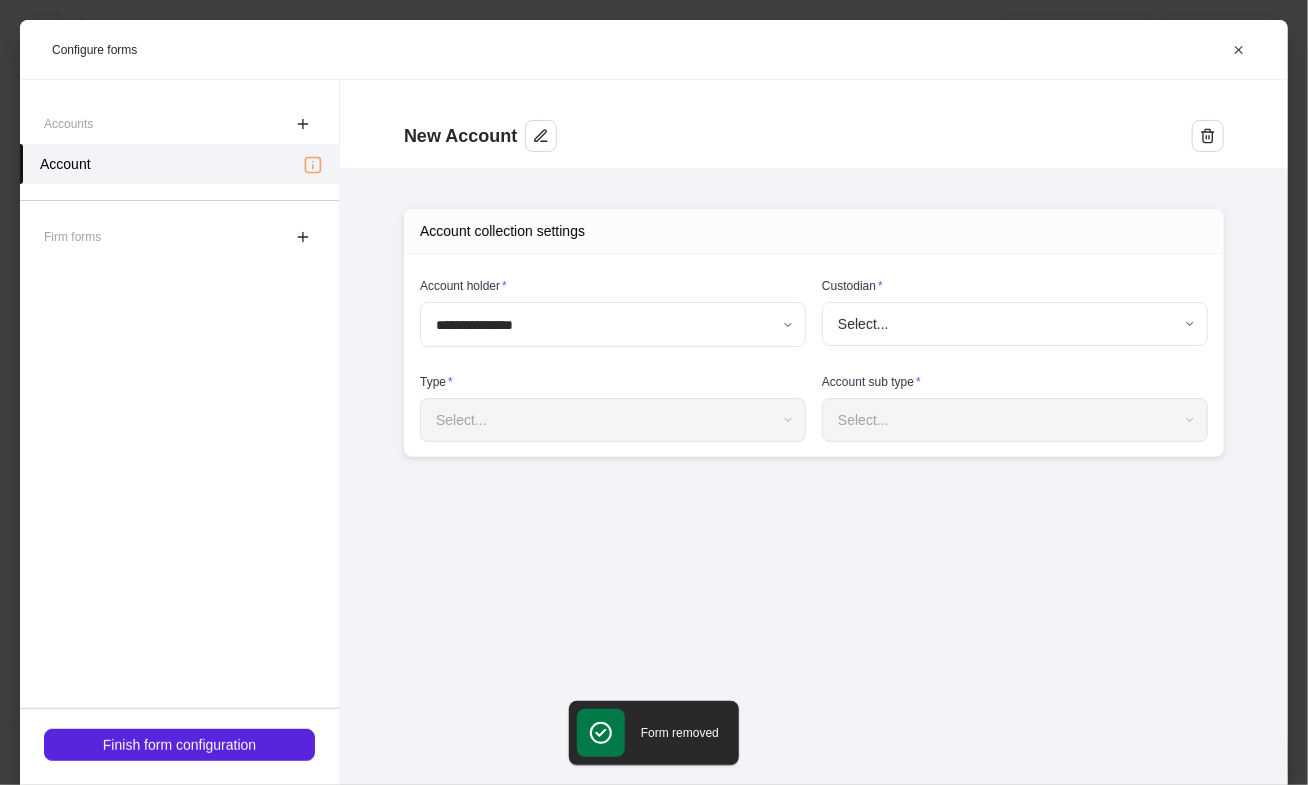 click on "**********" at bounding box center [654, 392] 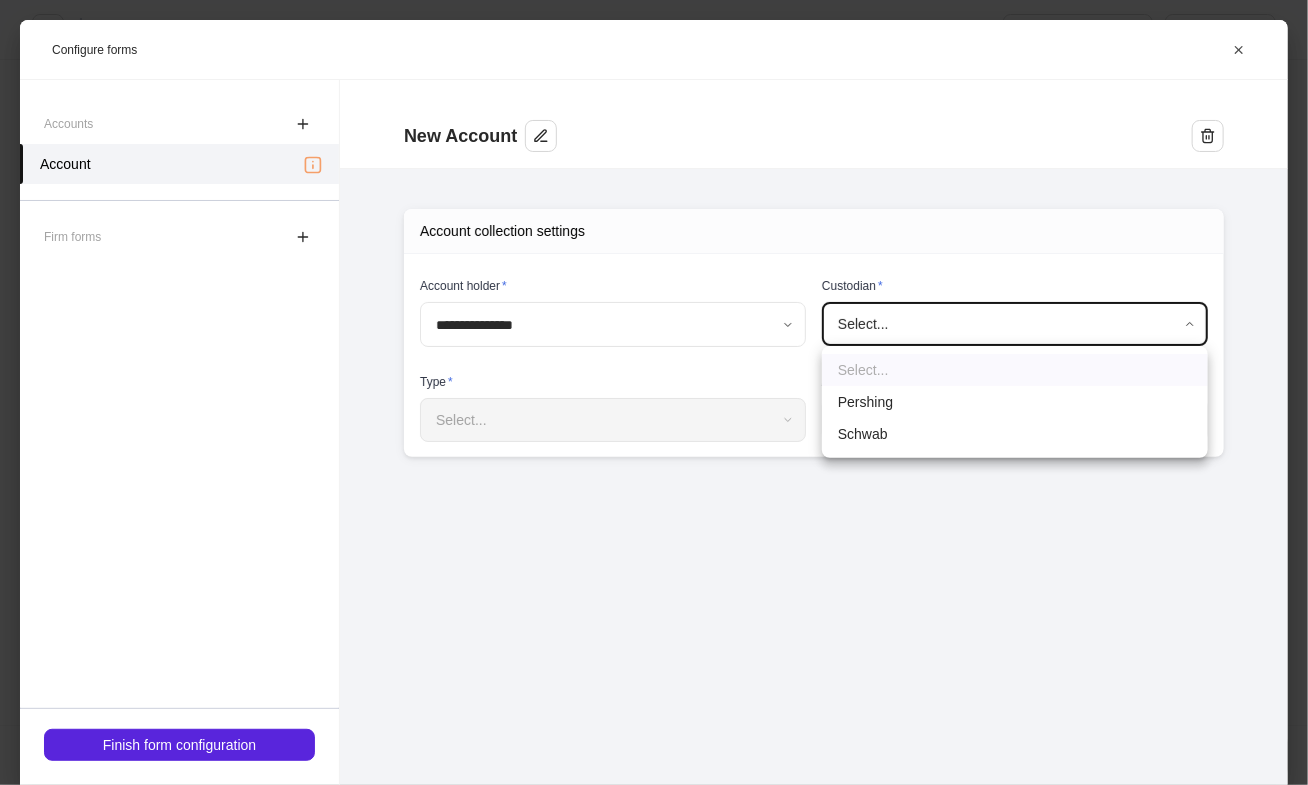click on "Pershing" at bounding box center (1015, 402) 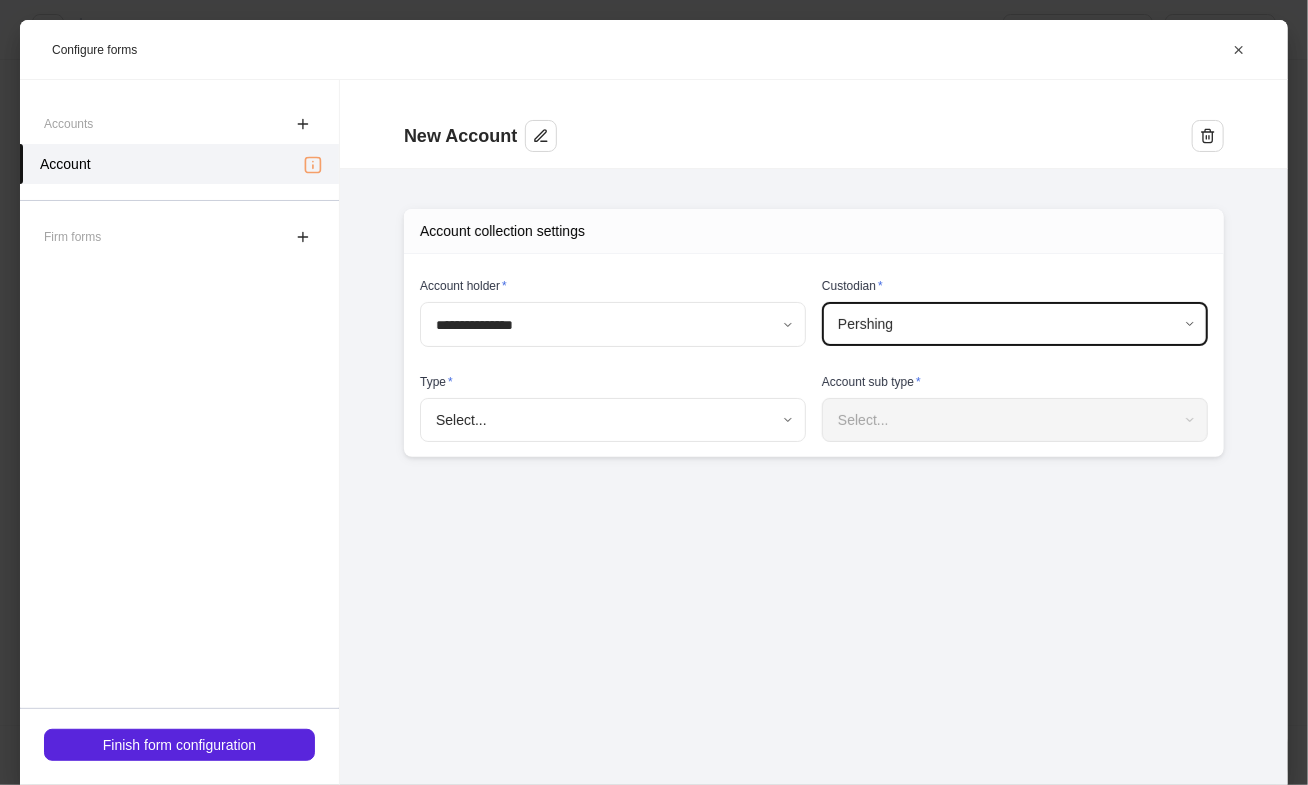 click on "**********" at bounding box center [654, 392] 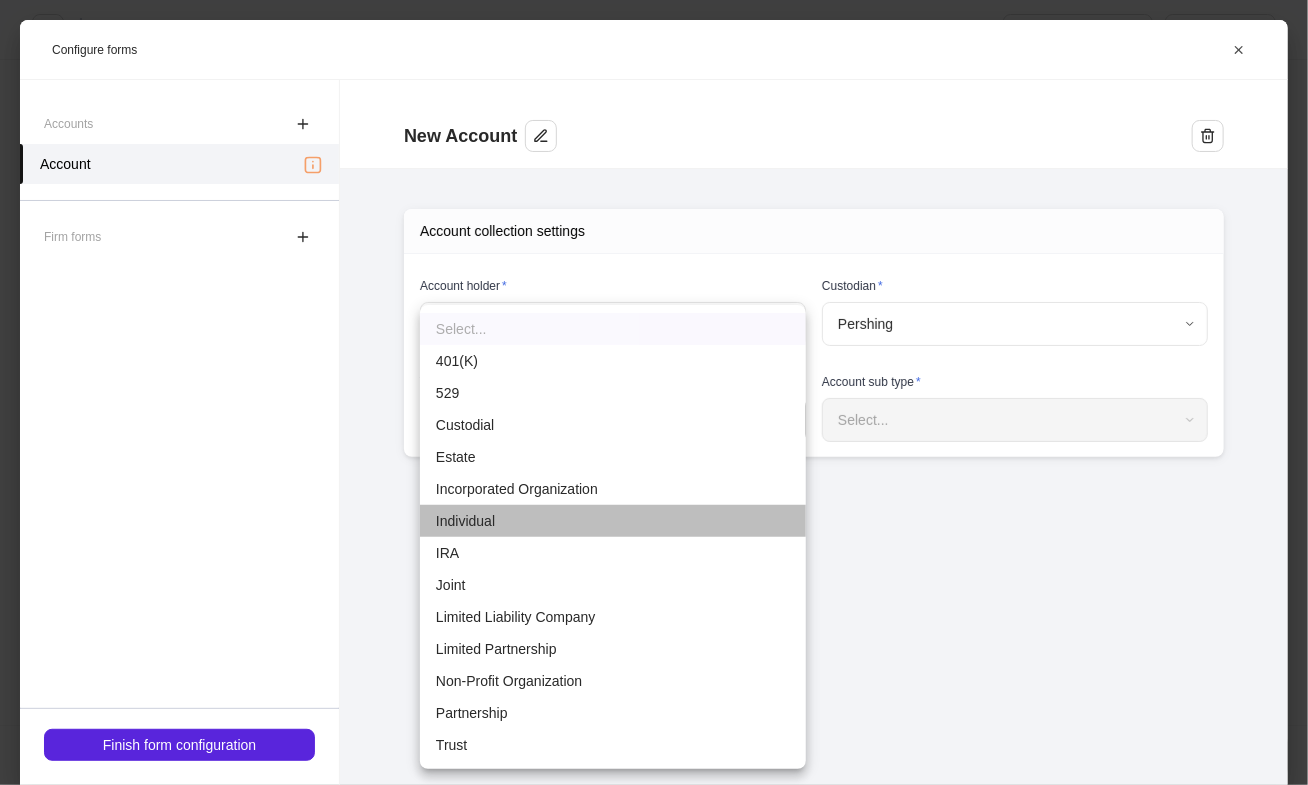 click on "Individual" at bounding box center (613, 521) 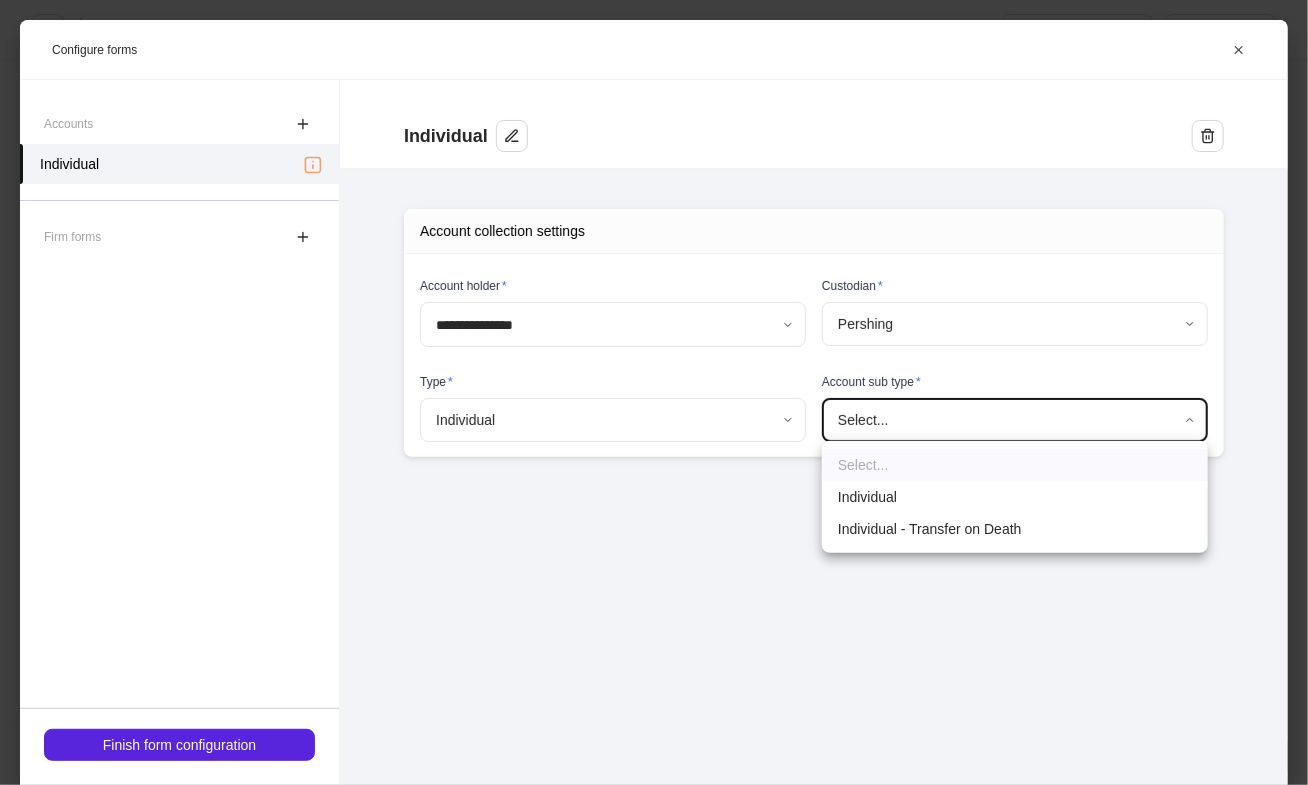click on "**********" at bounding box center [654, 392] 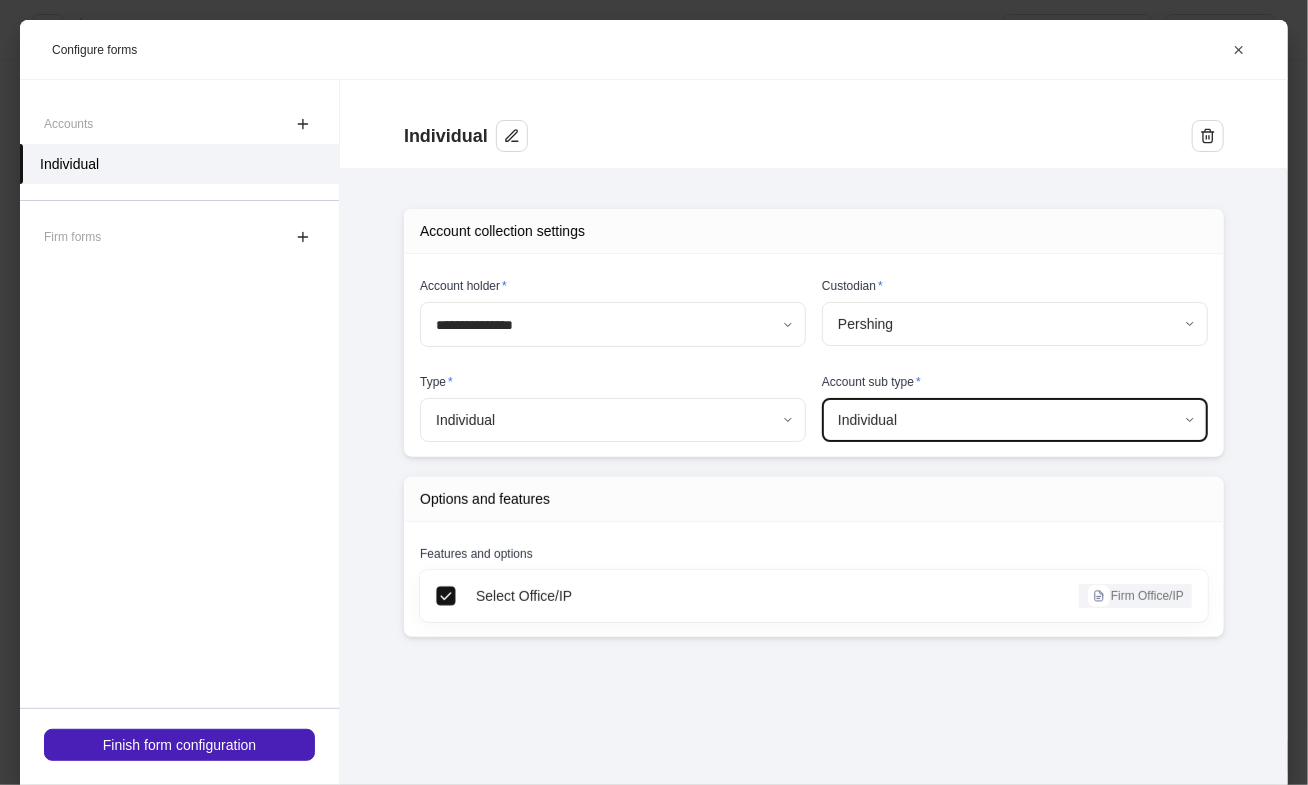 click on "Finish form configuration" at bounding box center (179, 745) 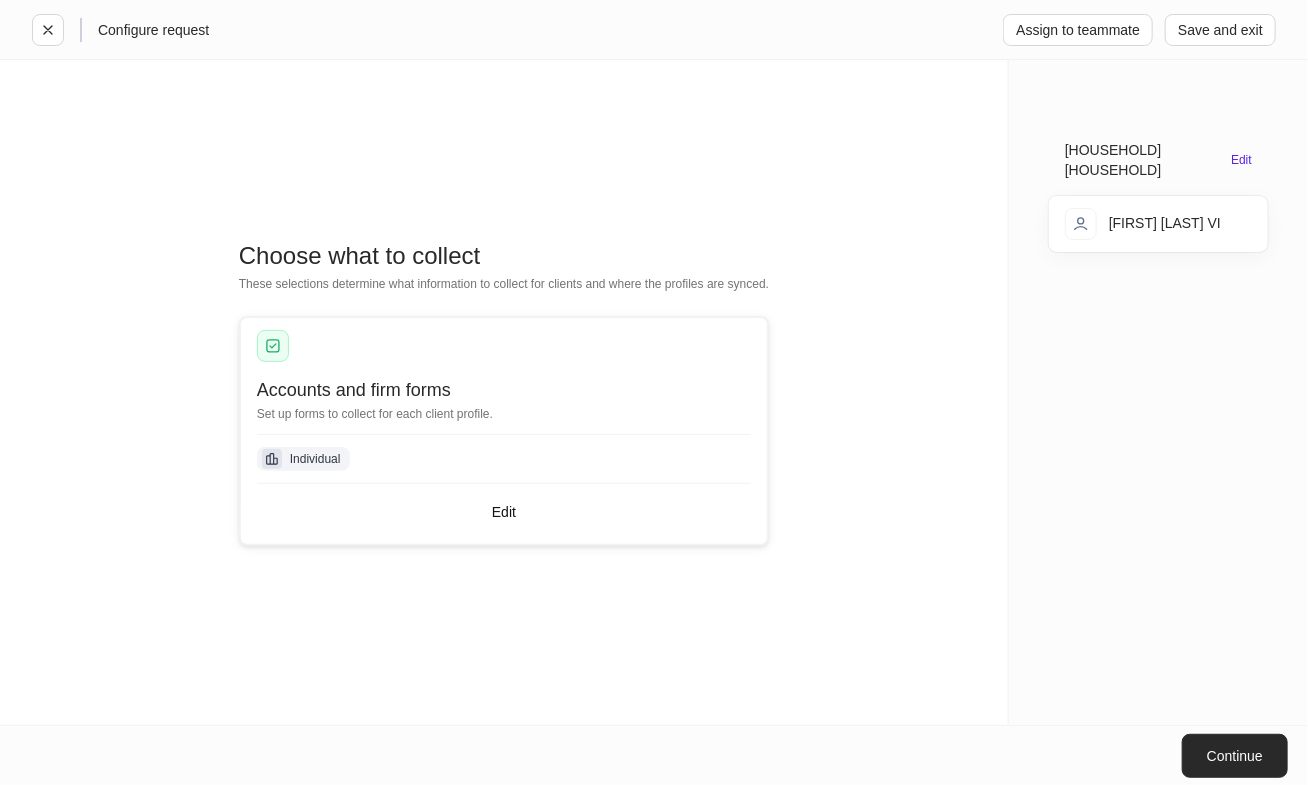 click on "Continue" at bounding box center [1235, 756] 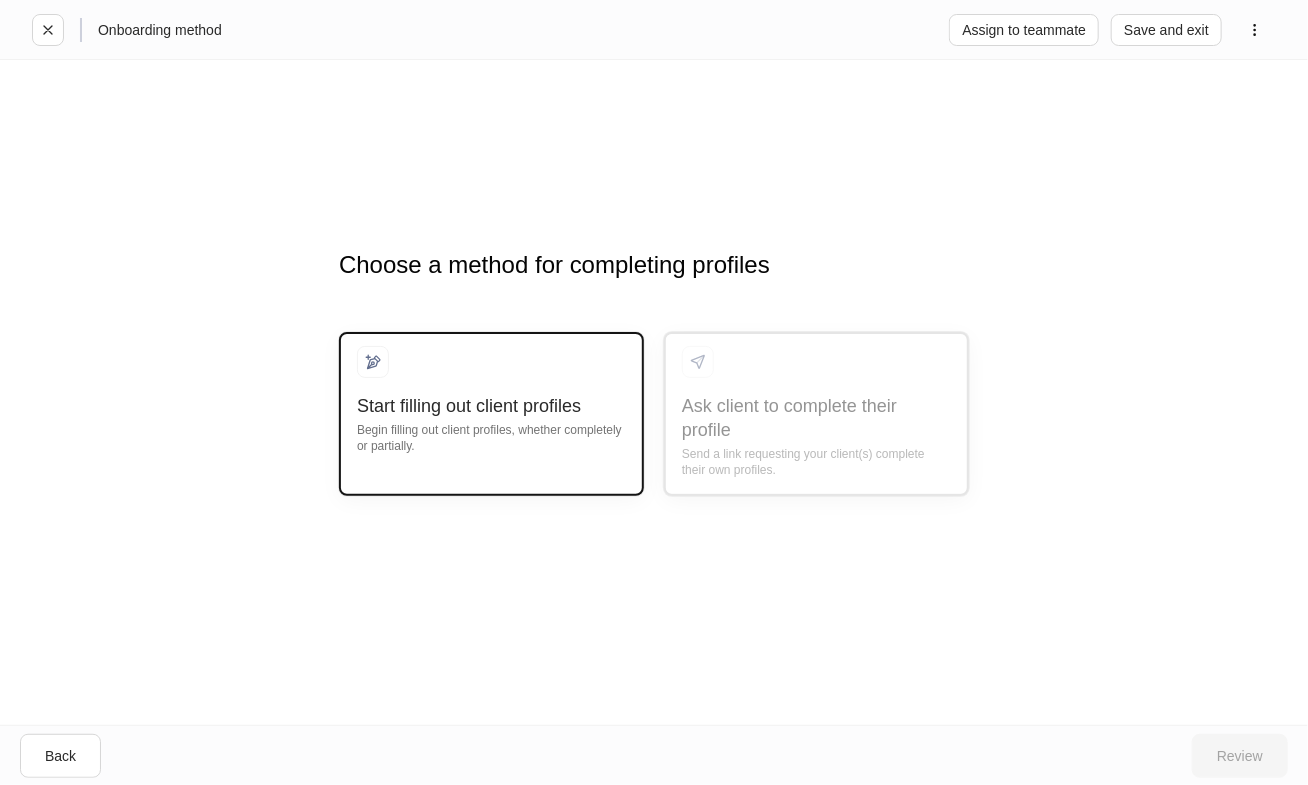 click on "Begin filling out client profiles, whether completely or partially." at bounding box center [491, 436] 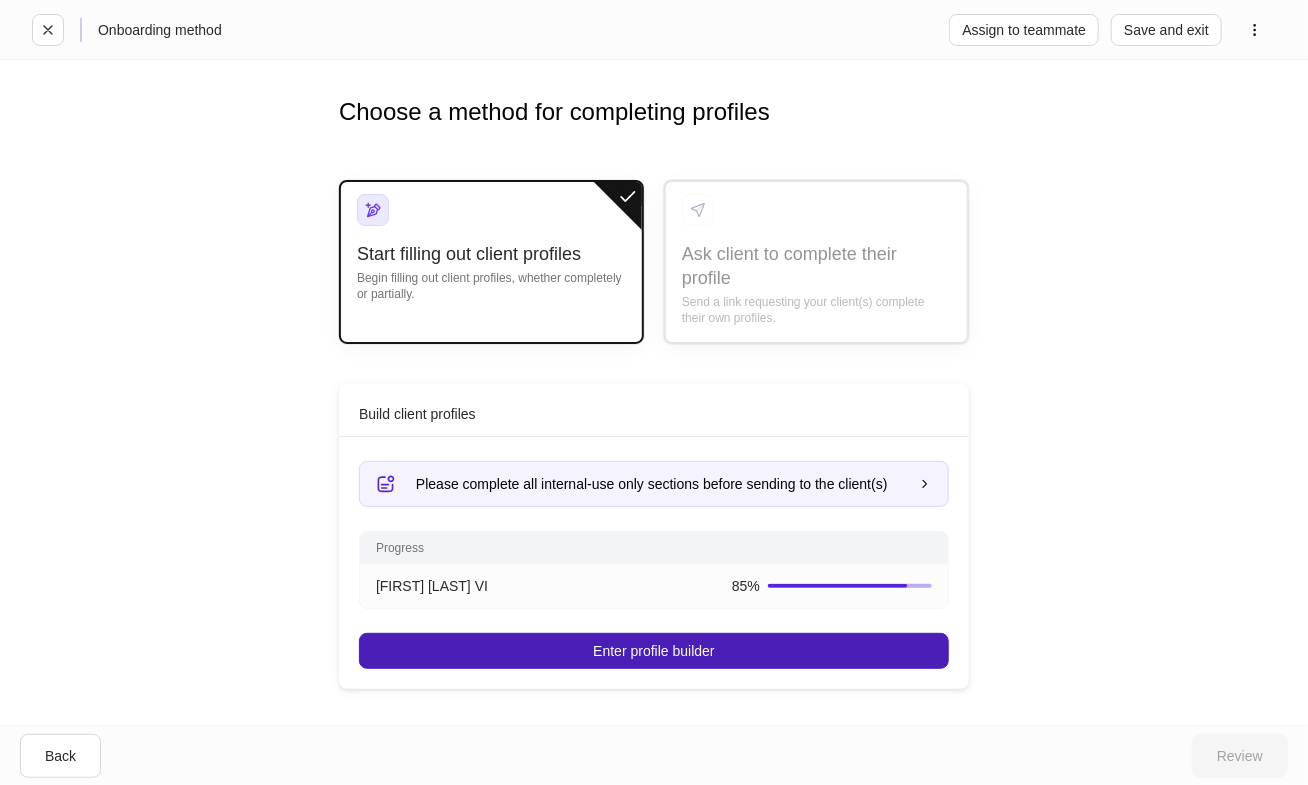 click on "Enter profile builder" at bounding box center [654, 651] 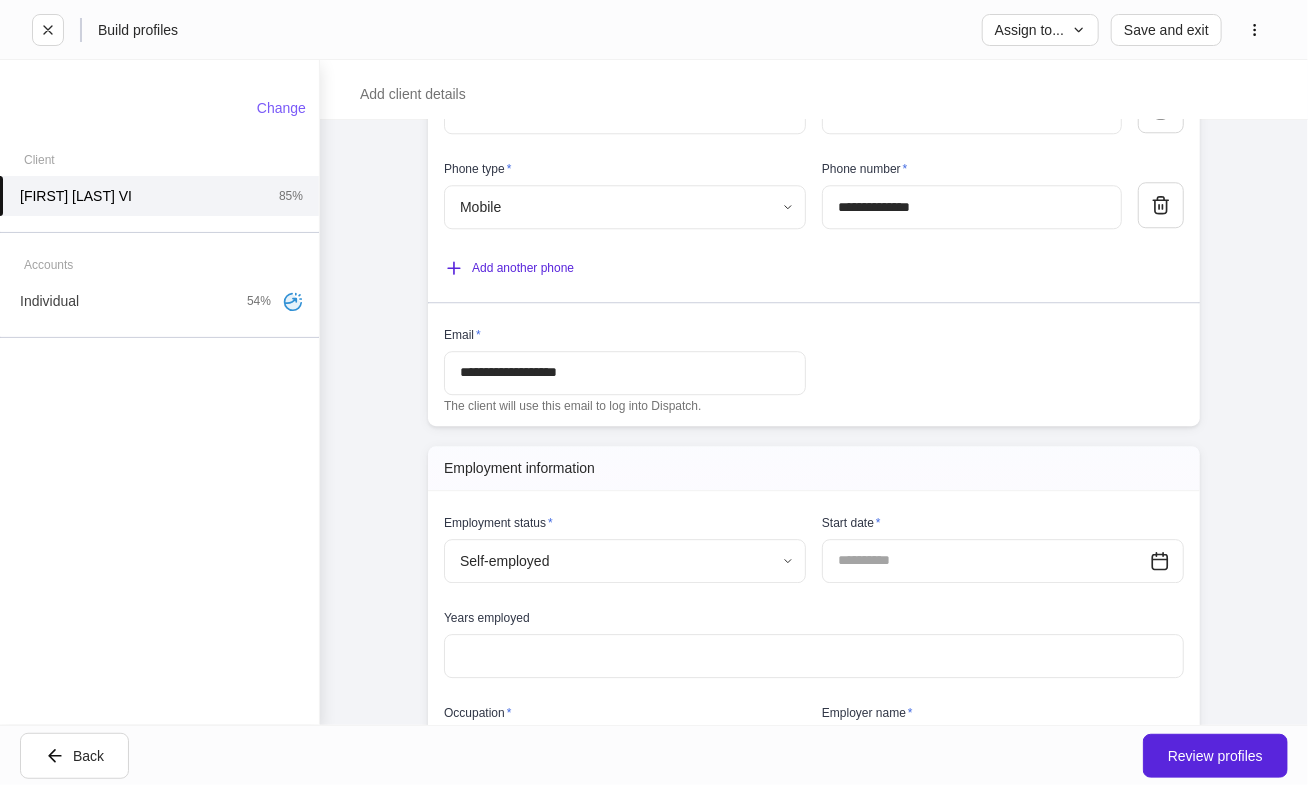 scroll, scrollTop: 2556, scrollLeft: 0, axis: vertical 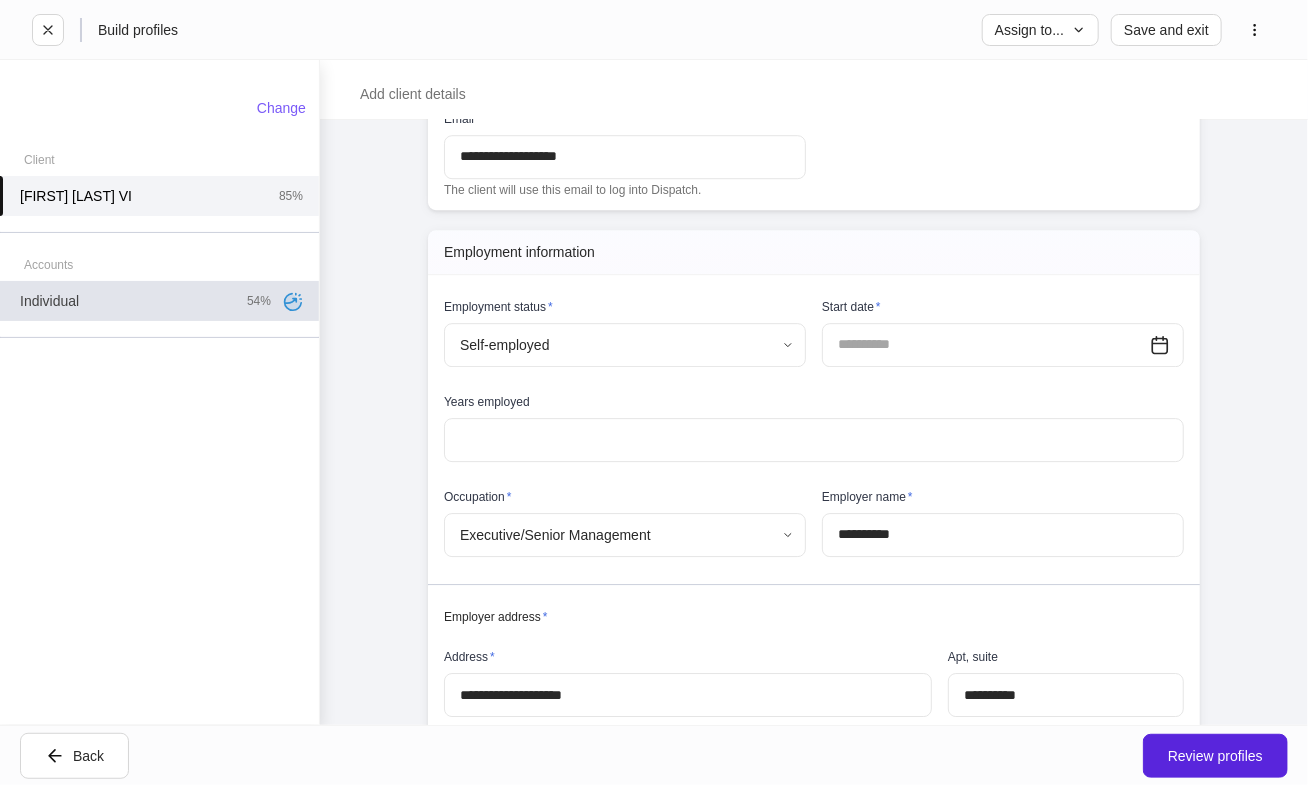 click on "Individual [PERCENTAGE]%" at bounding box center [159, 301] 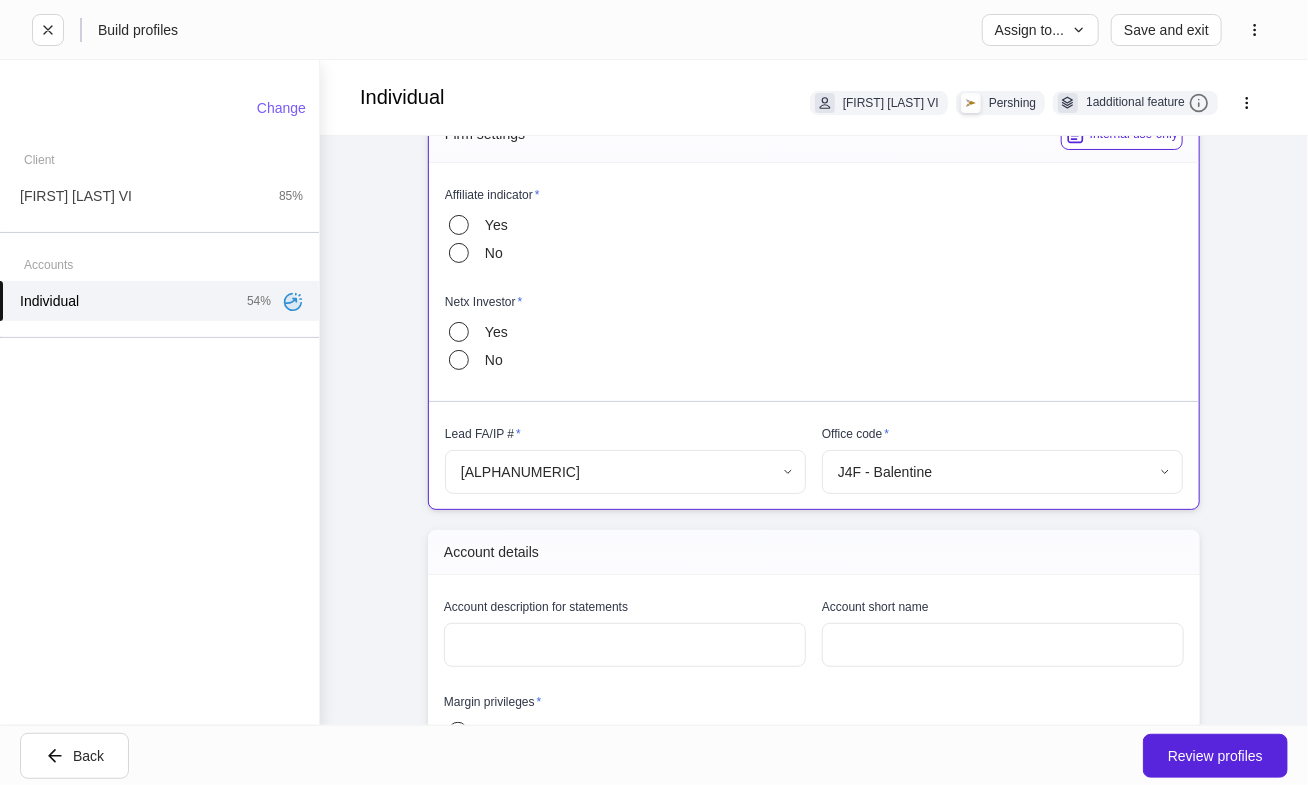 scroll, scrollTop: 0, scrollLeft: 0, axis: both 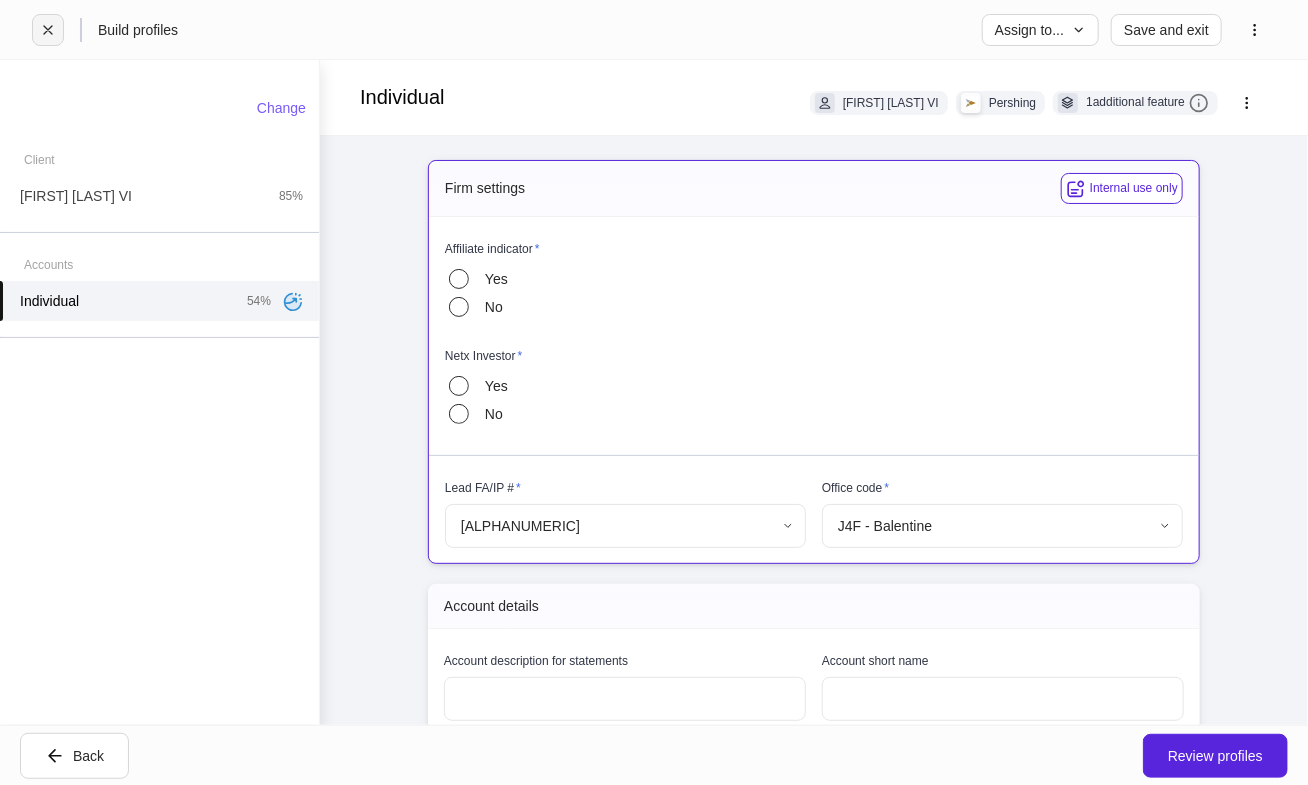click at bounding box center [48, 30] 